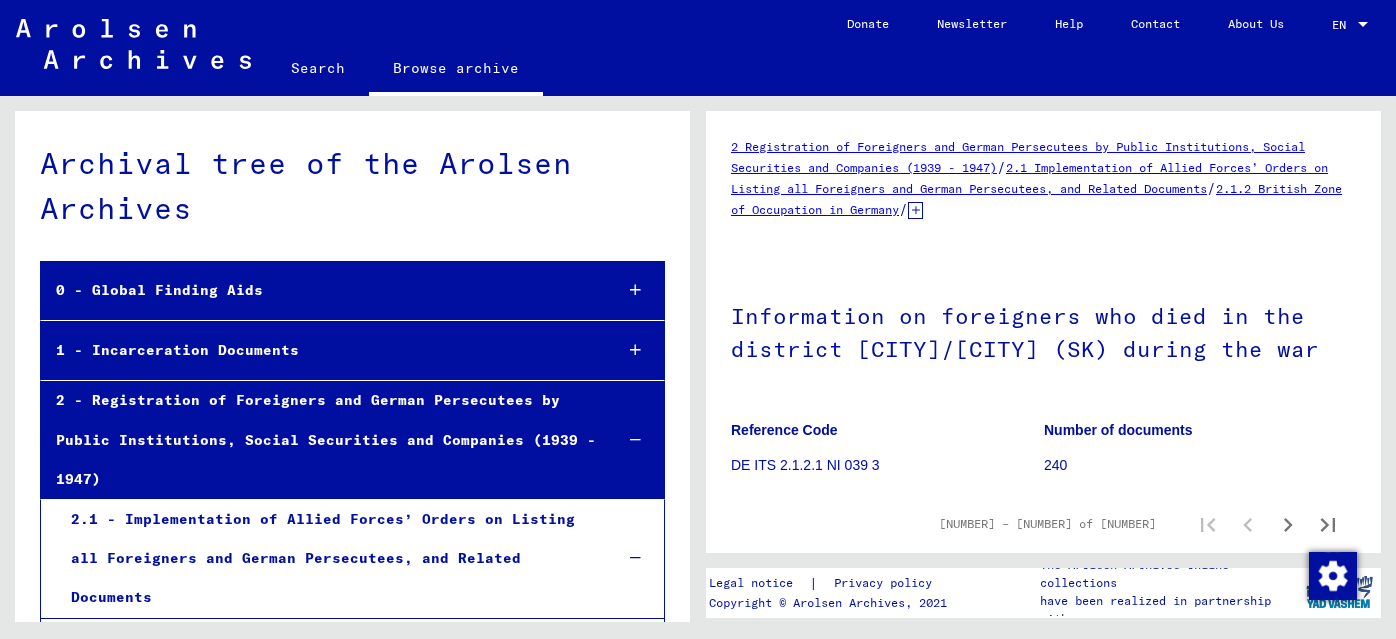 scroll, scrollTop: 0, scrollLeft: 0, axis: both 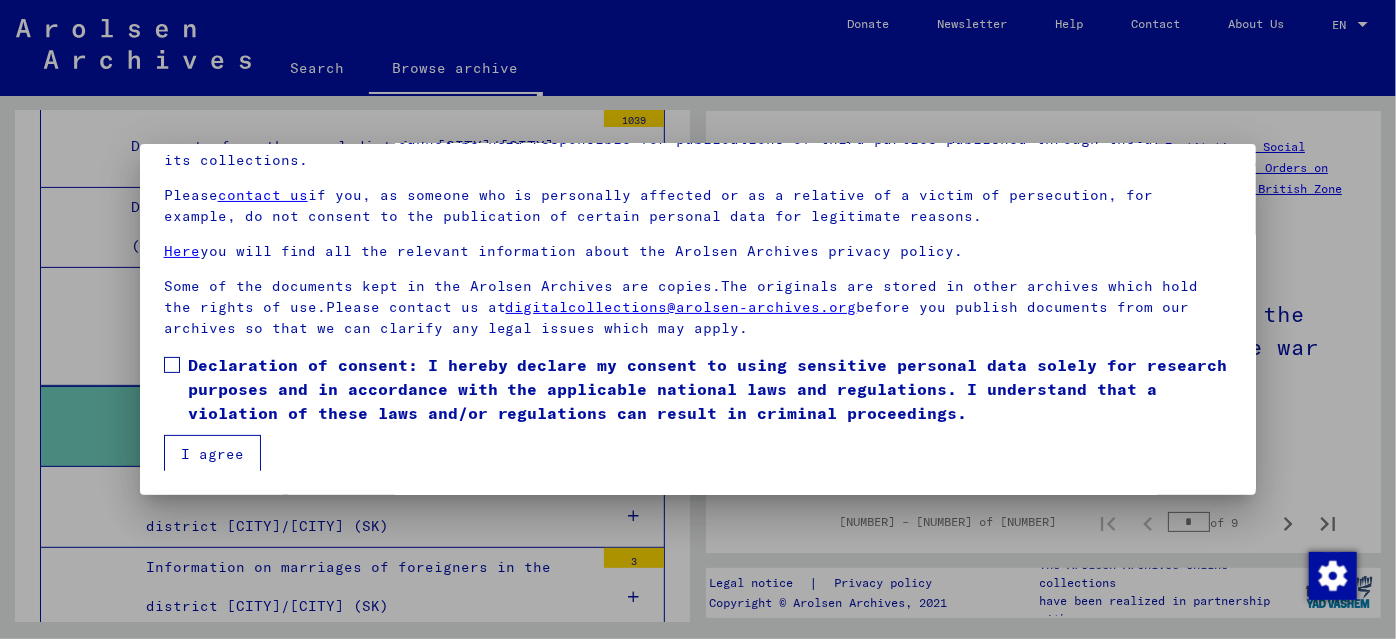 click at bounding box center (172, 365) 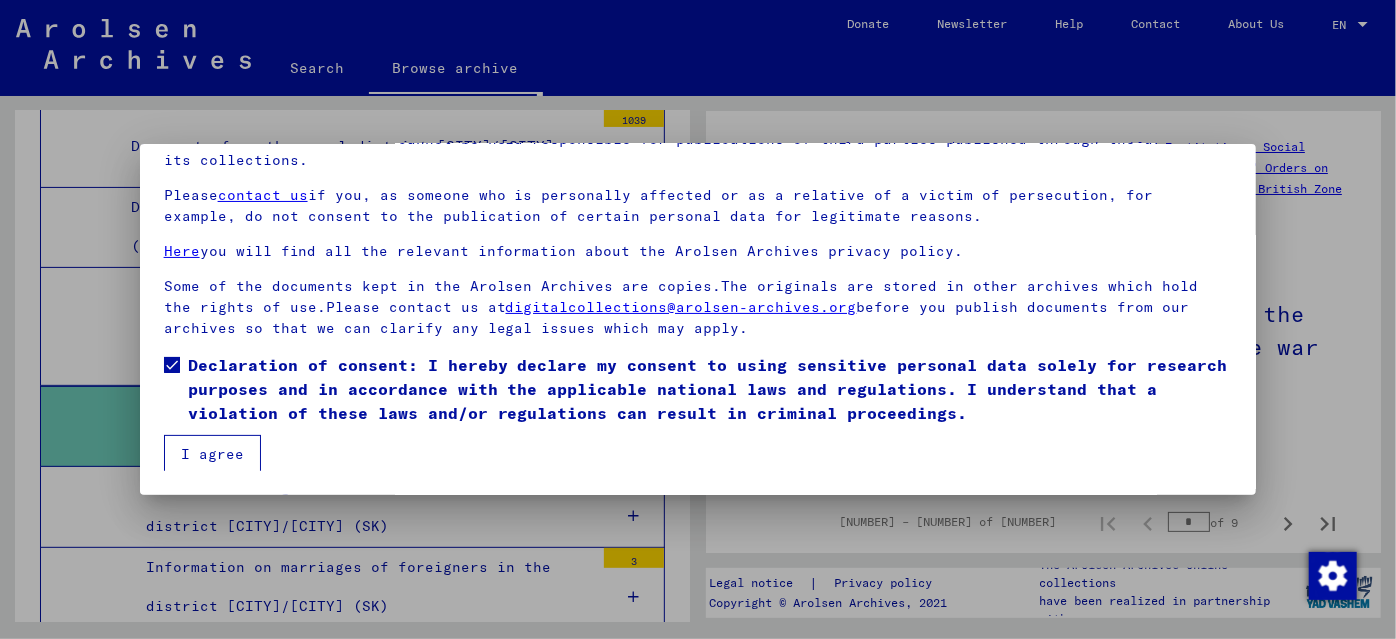 click on "I agree" at bounding box center (212, 454) 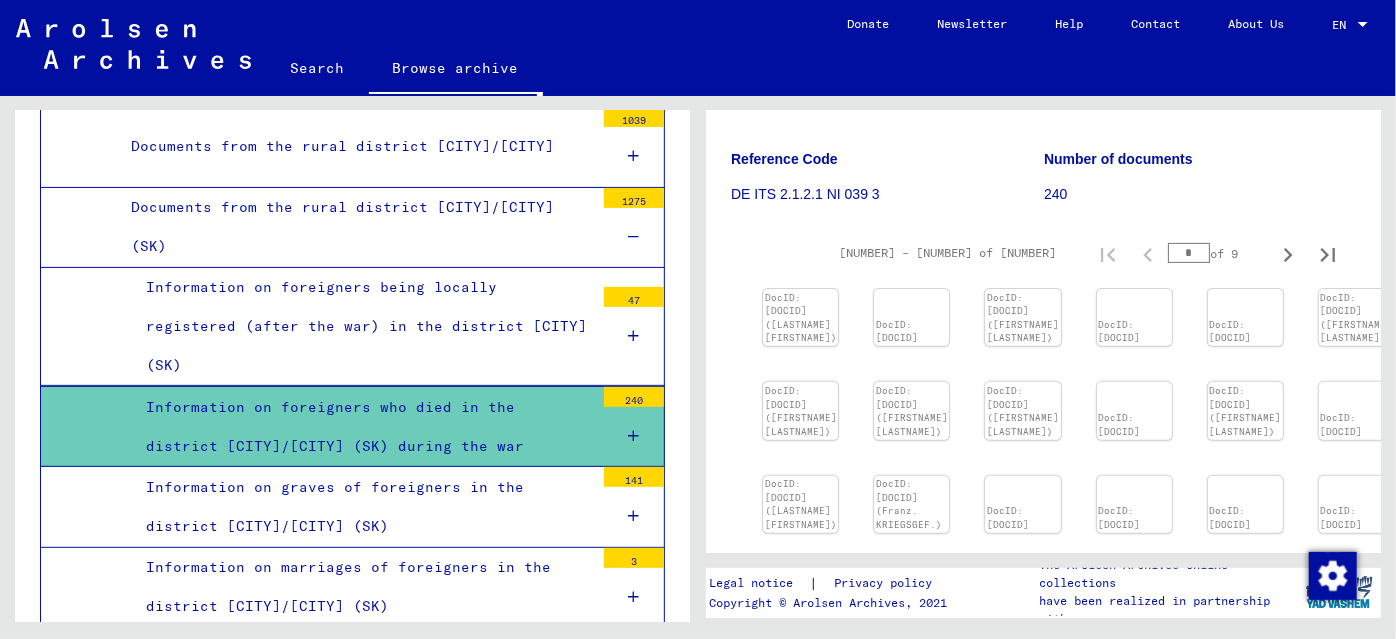 scroll, scrollTop: 272, scrollLeft: 0, axis: vertical 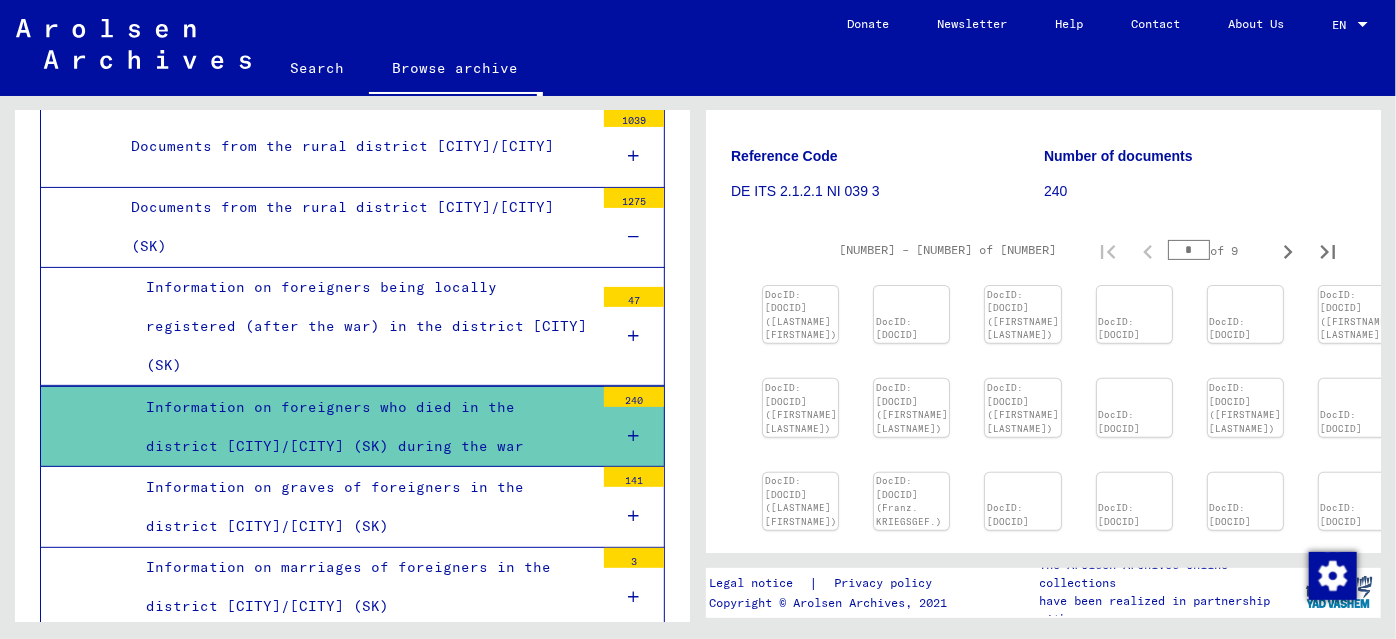 click on "Information on foreigners who died in the district [CITY]/[CITY] (SK) during the war" at bounding box center [362, 427] 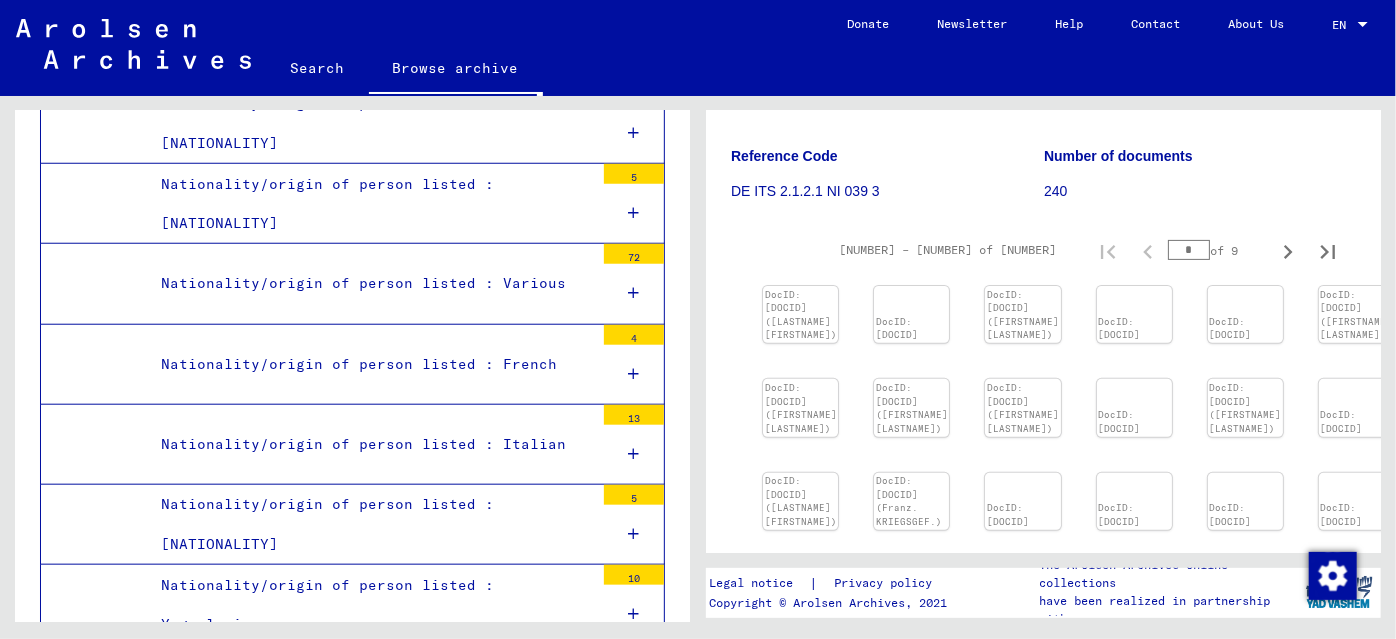 scroll, scrollTop: 4754, scrollLeft: 0, axis: vertical 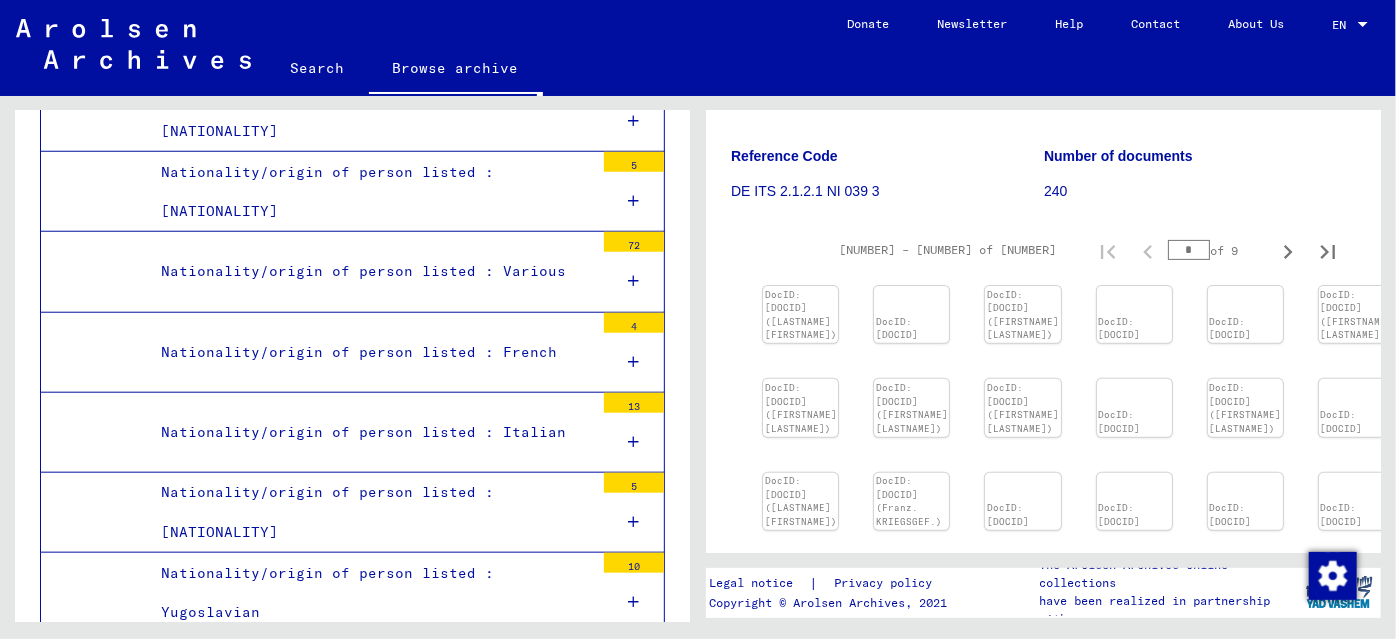 click on "Nationality/origin of person listed : Italian" at bounding box center (370, 432) 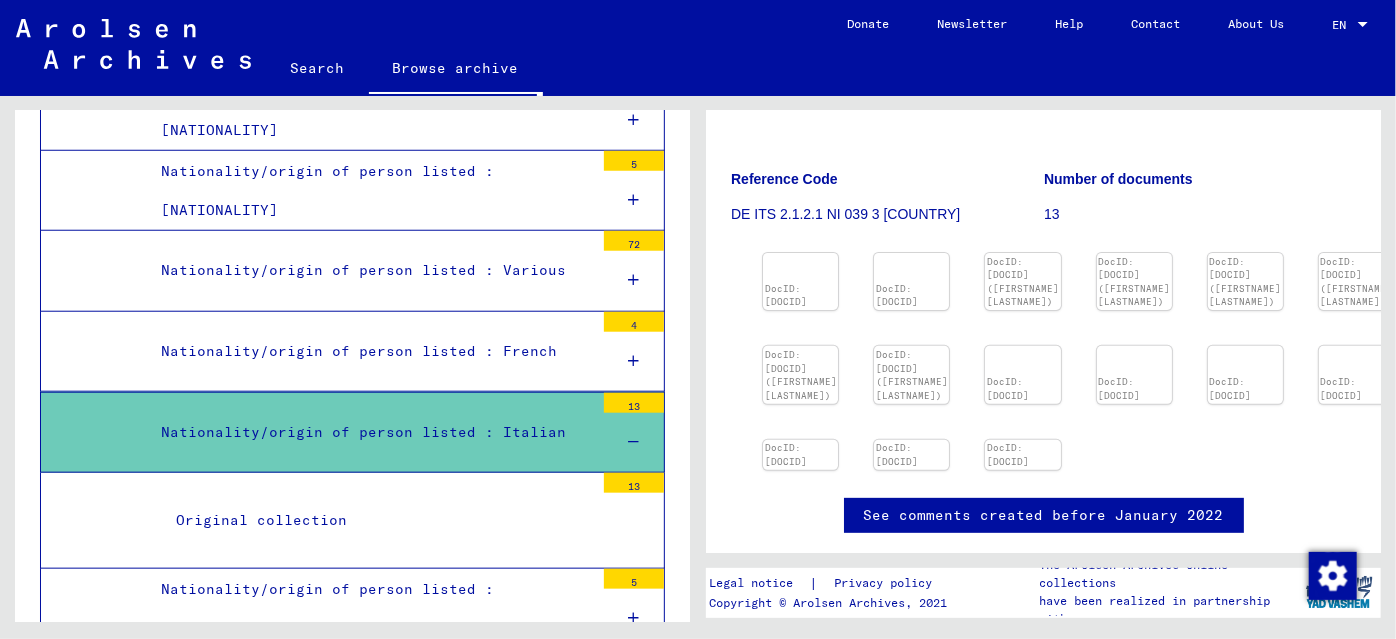 scroll, scrollTop: 272, scrollLeft: 0, axis: vertical 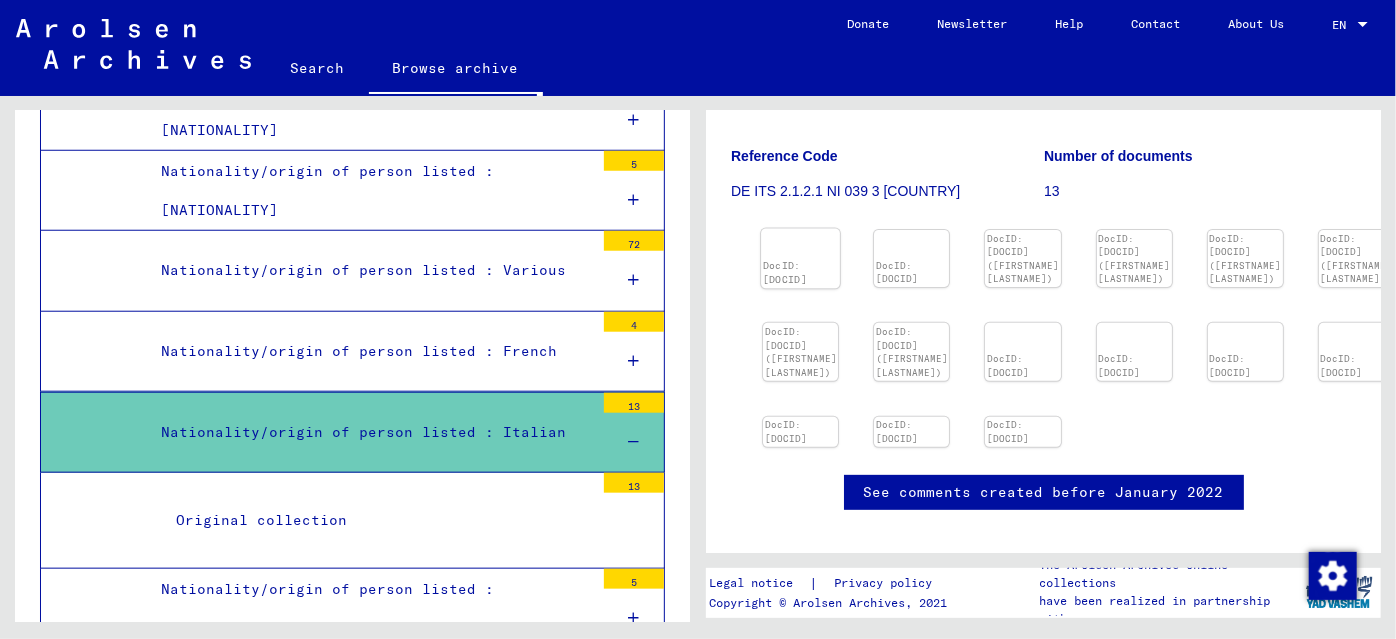 click at bounding box center (800, 229) 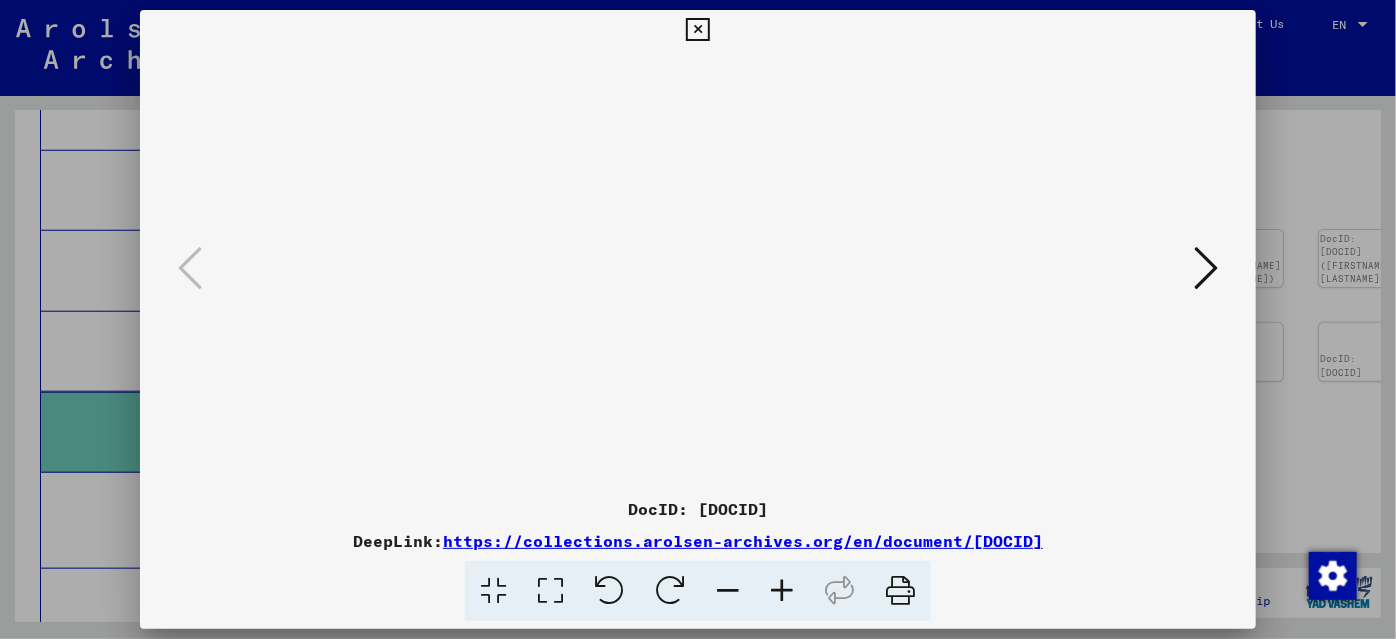 click at bounding box center (782, 591) 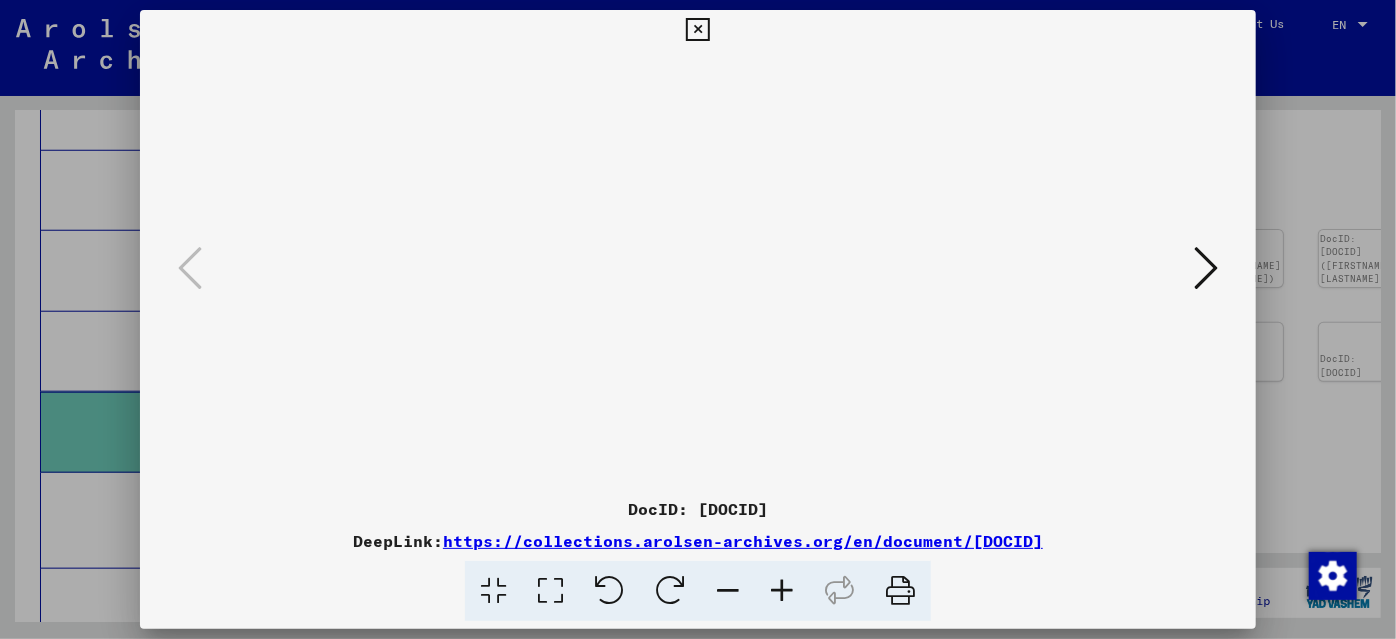 click at bounding box center [1206, 268] 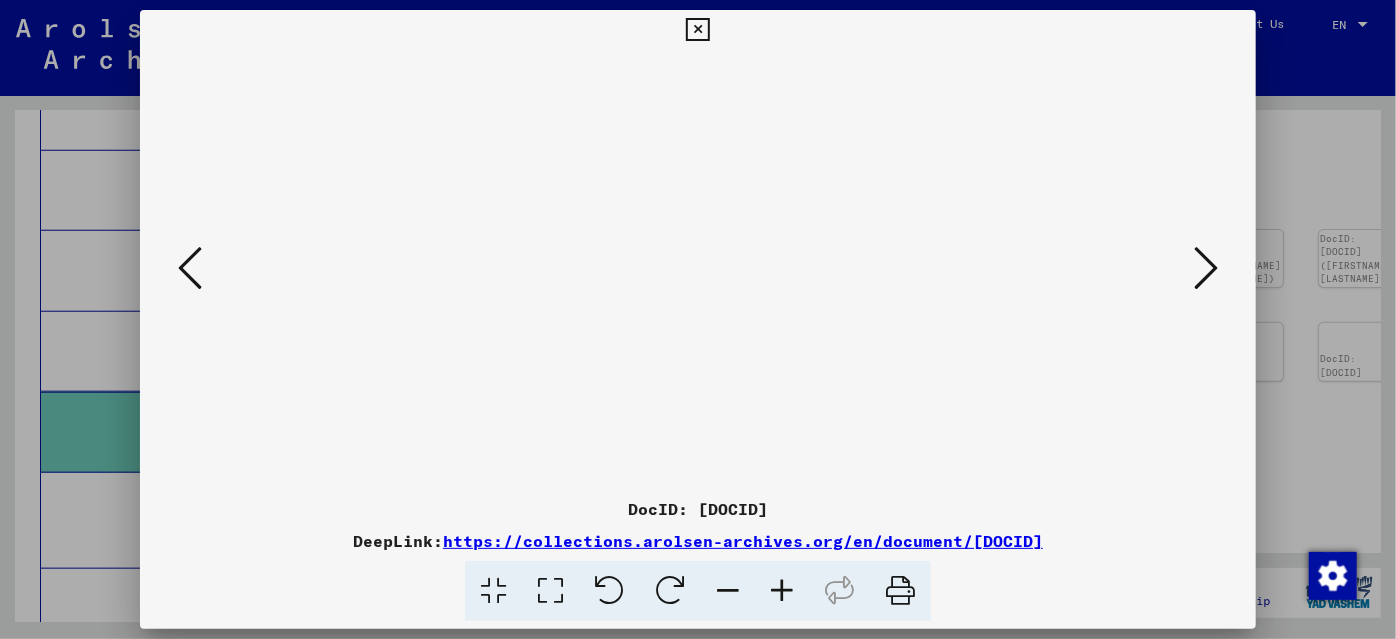 click at bounding box center (782, 591) 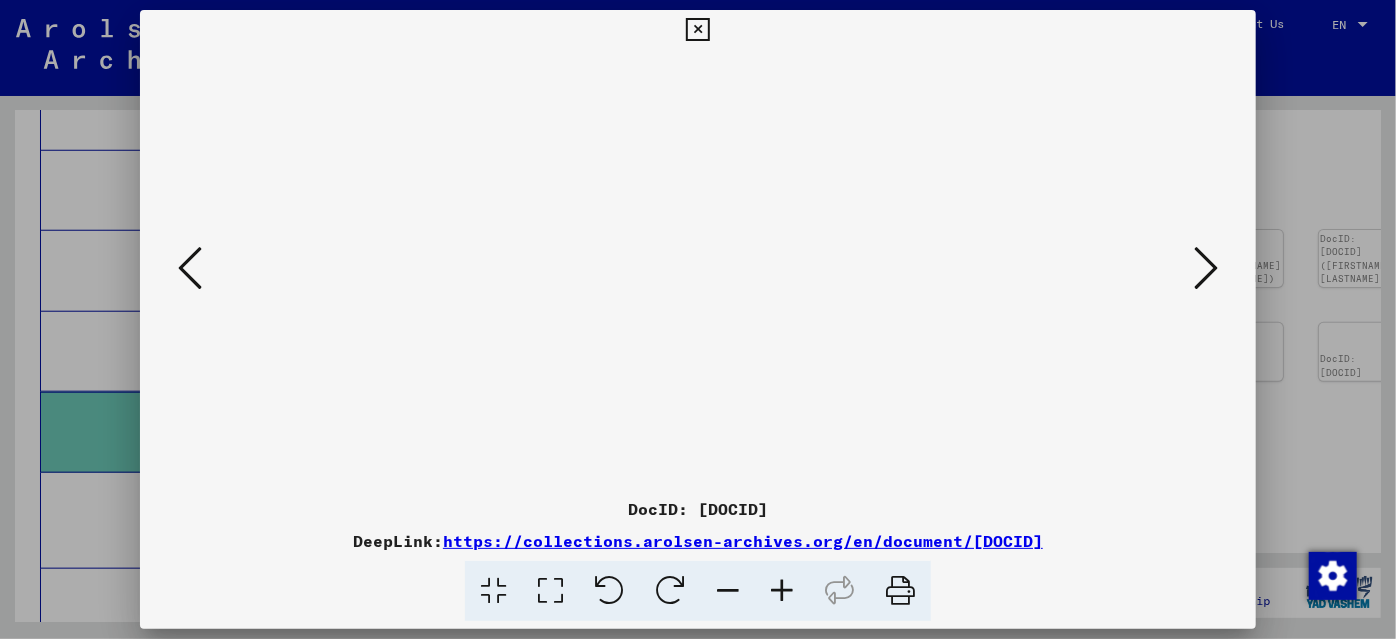 drag, startPoint x: 829, startPoint y: 436, endPoint x: 746, endPoint y: 444, distance: 83.38465 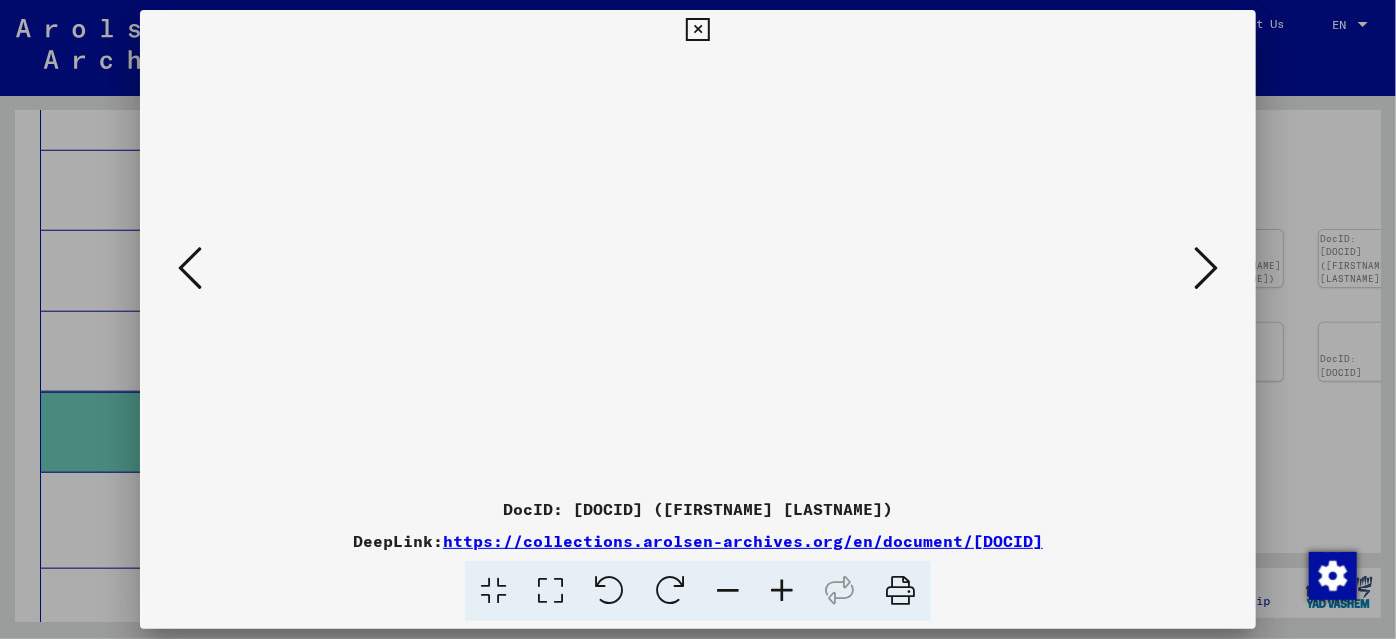 scroll, scrollTop: 0, scrollLeft: 0, axis: both 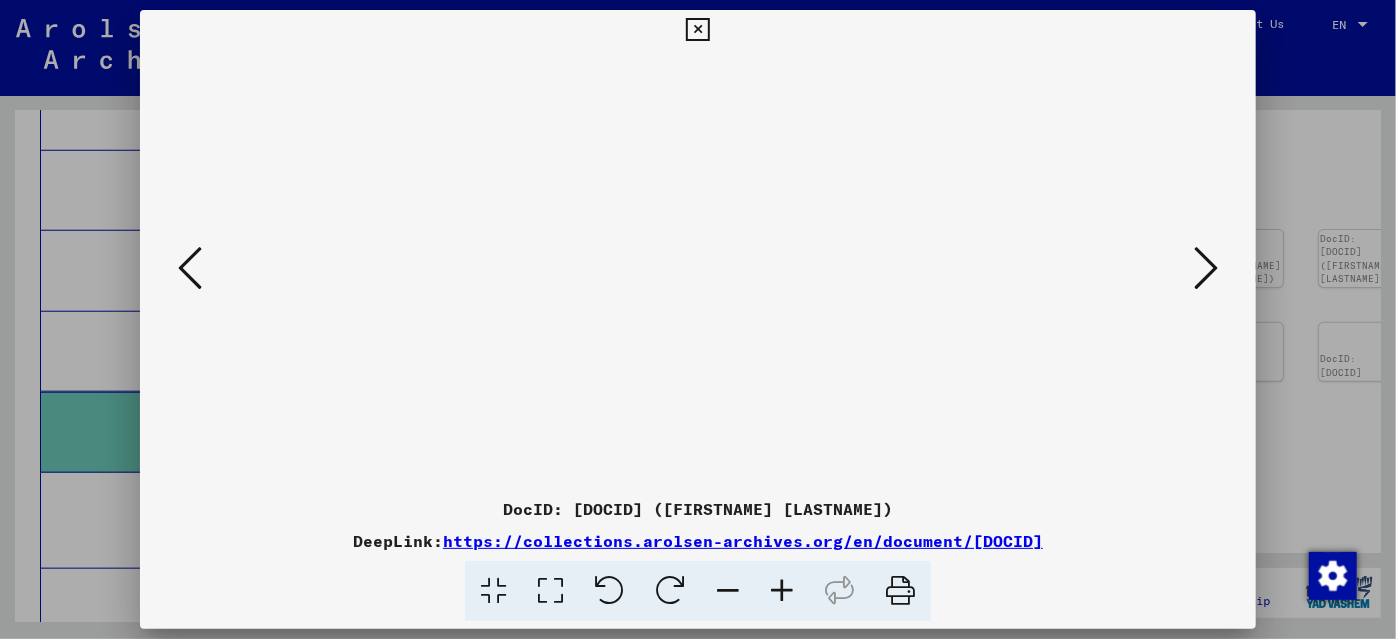 click at bounding box center (1206, 268) 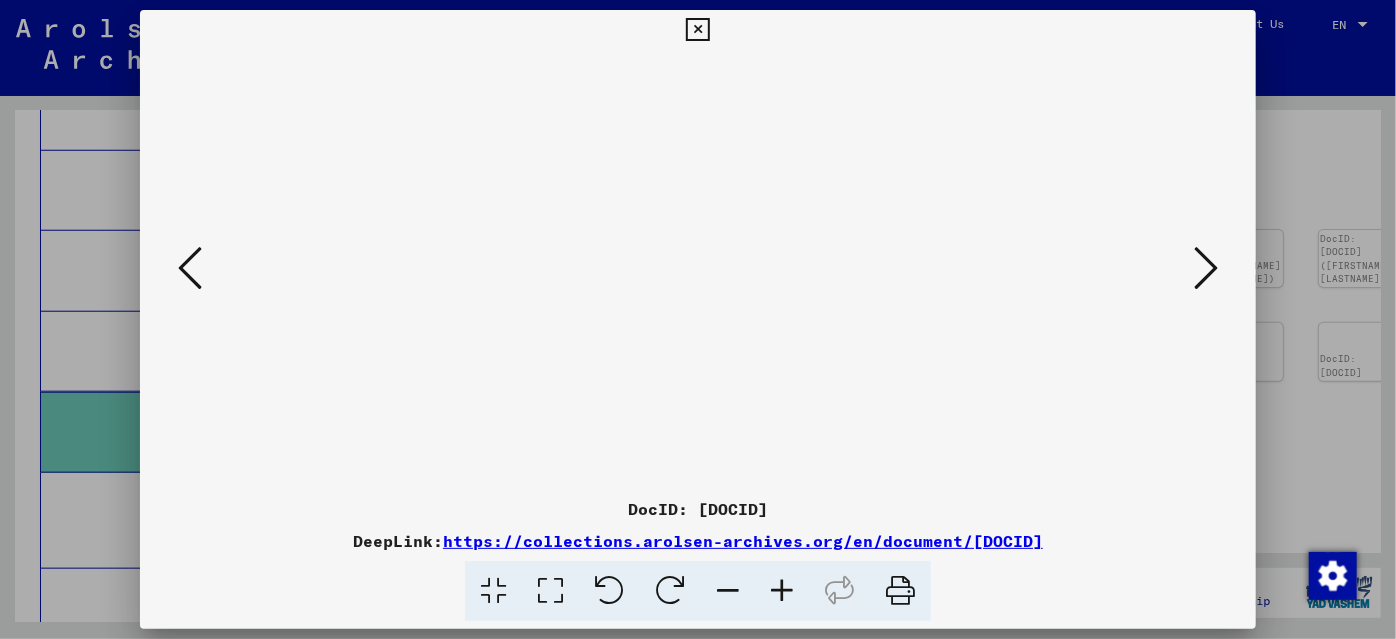click at bounding box center [782, 591] 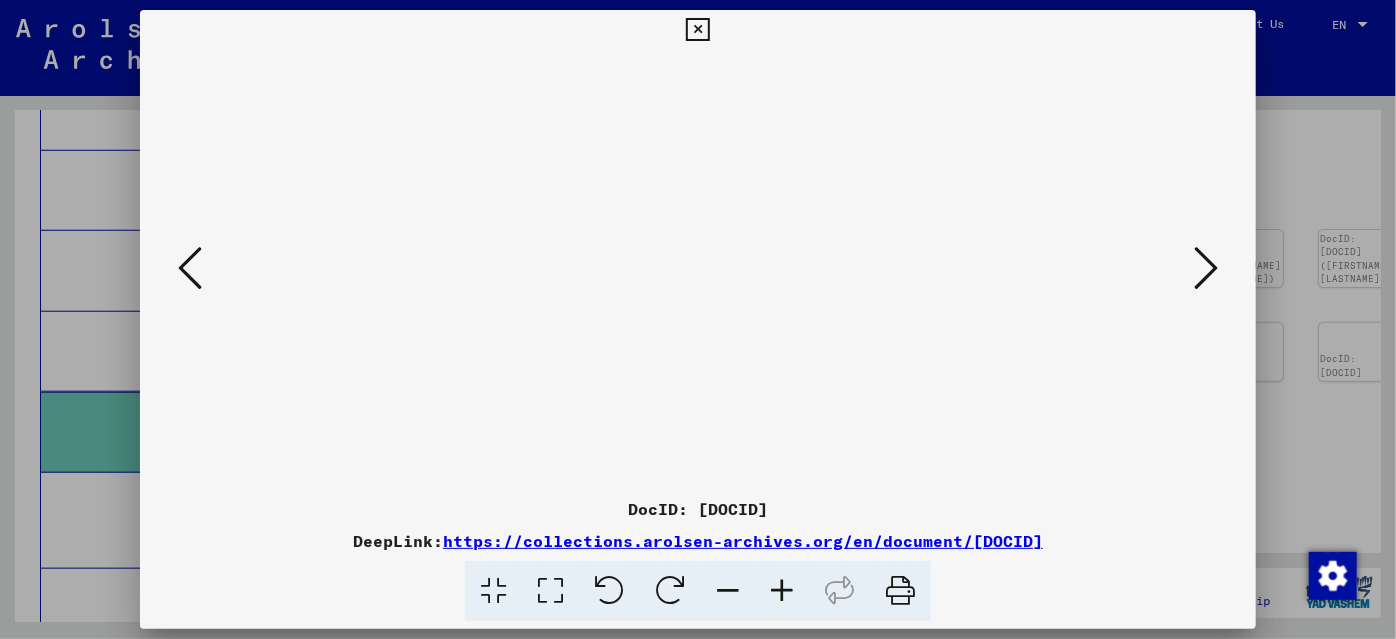 drag, startPoint x: 872, startPoint y: 424, endPoint x: 850, endPoint y: 221, distance: 204.18864 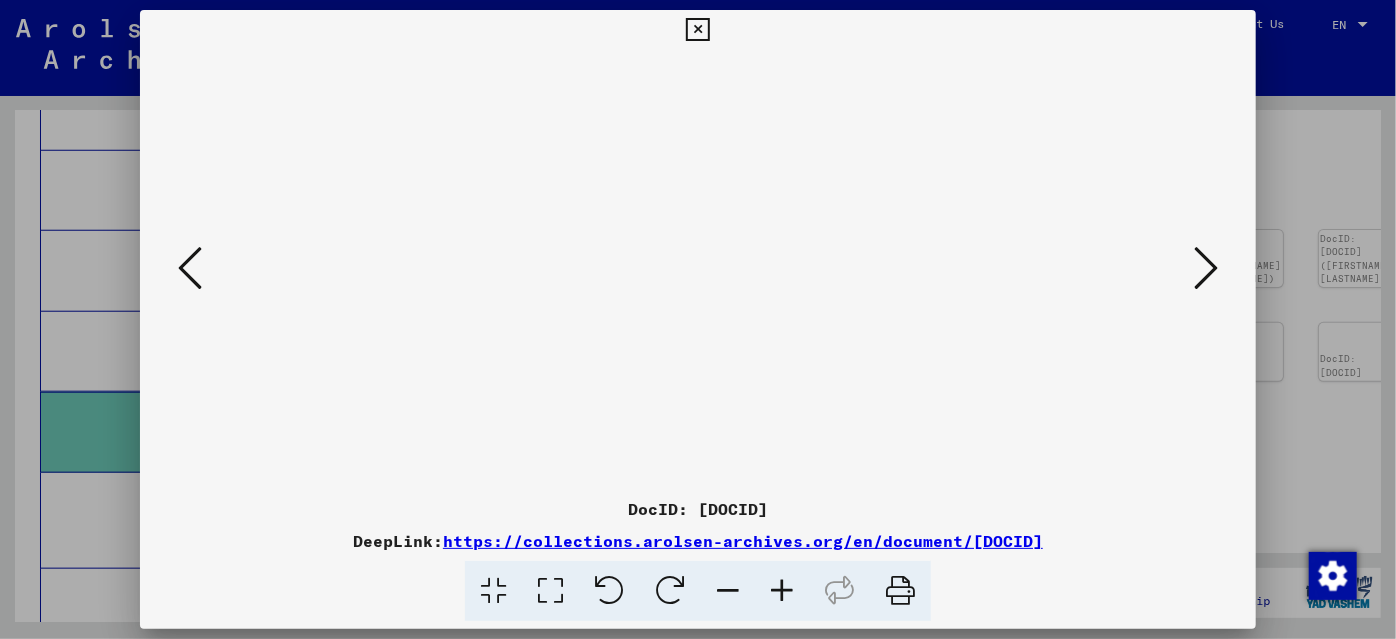 click at bounding box center (782, 591) 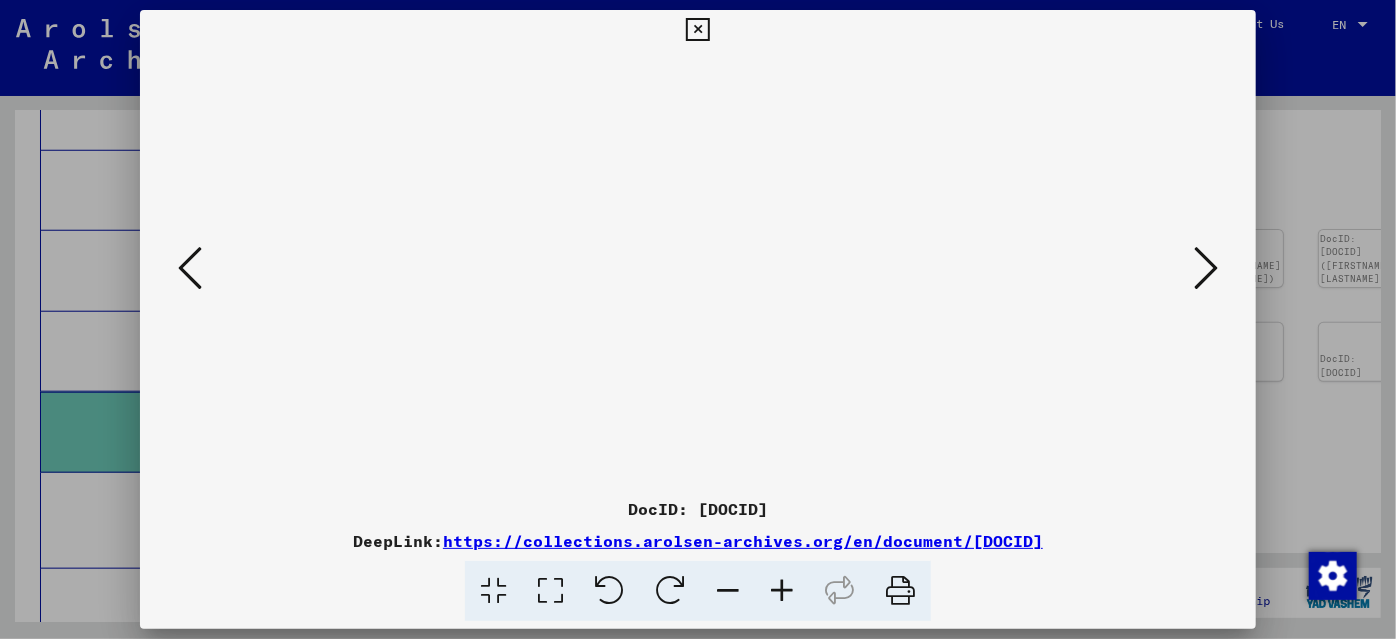 click at bounding box center (782, 591) 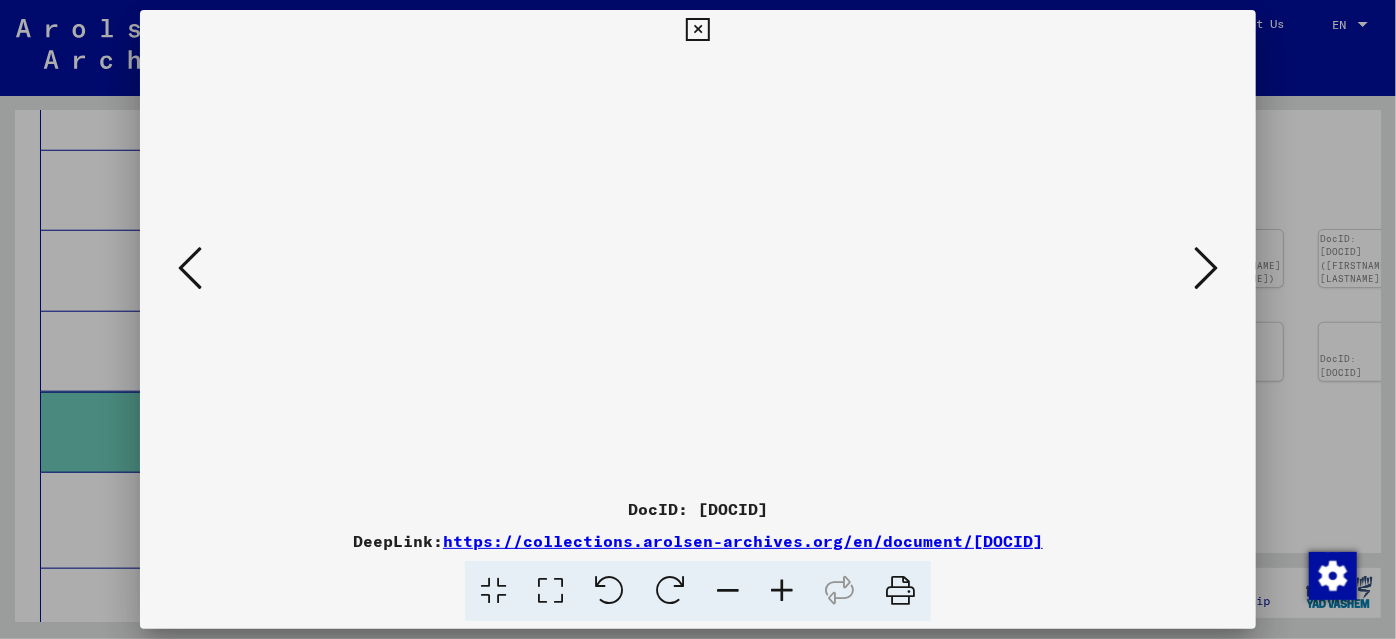click at bounding box center (1206, 268) 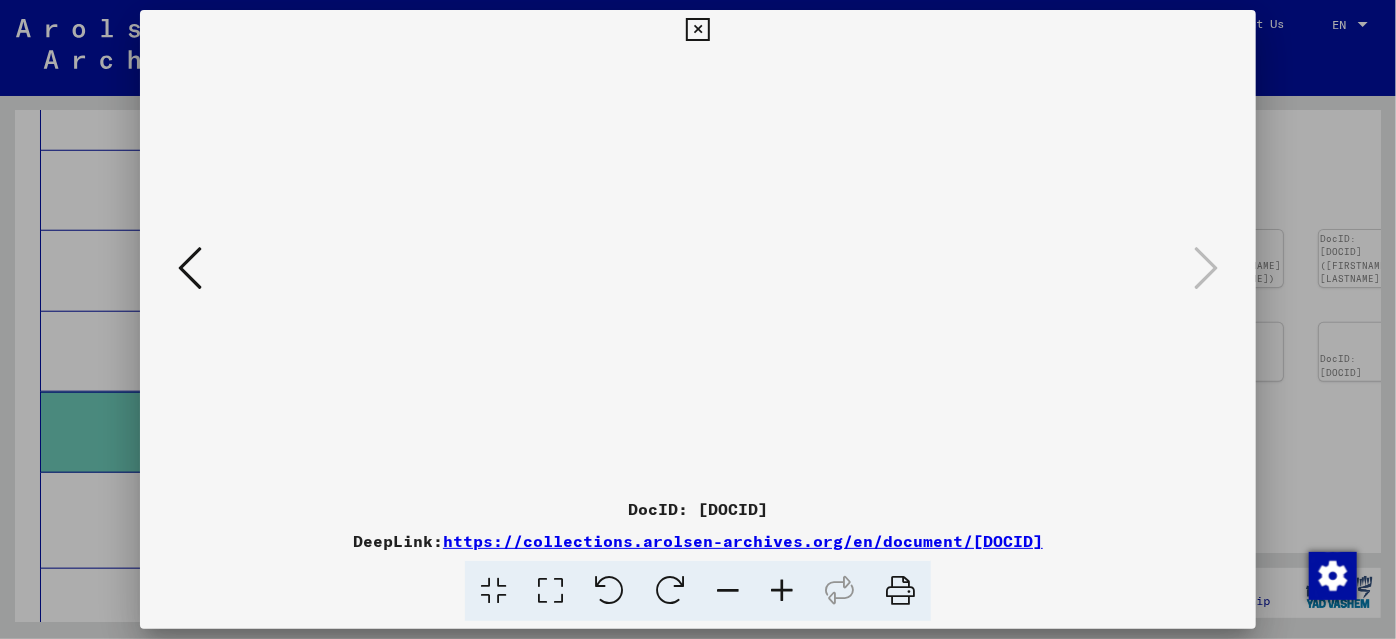 click at bounding box center (698, 319) 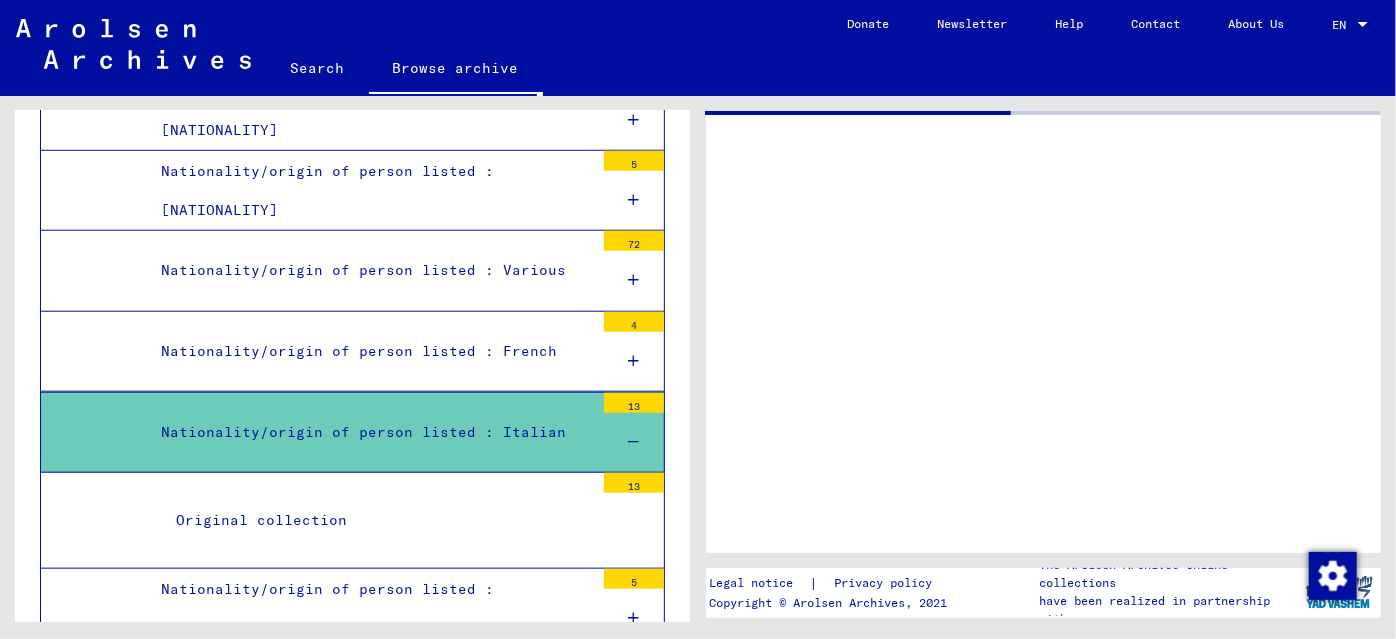 scroll, scrollTop: 0, scrollLeft: 0, axis: both 